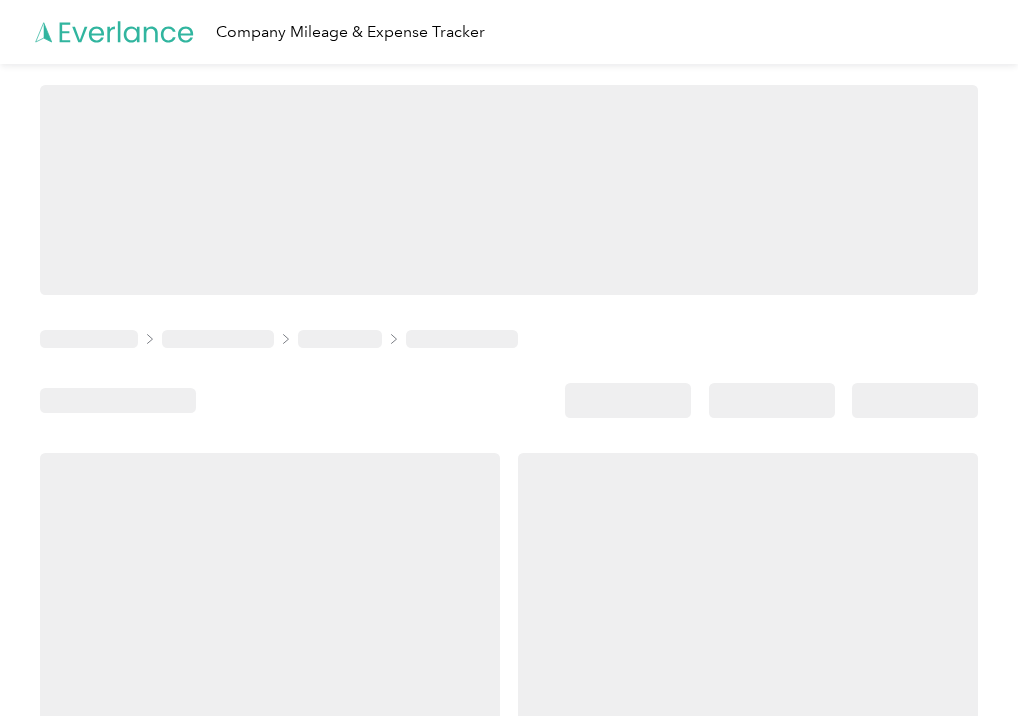 scroll, scrollTop: 0, scrollLeft: 0, axis: both 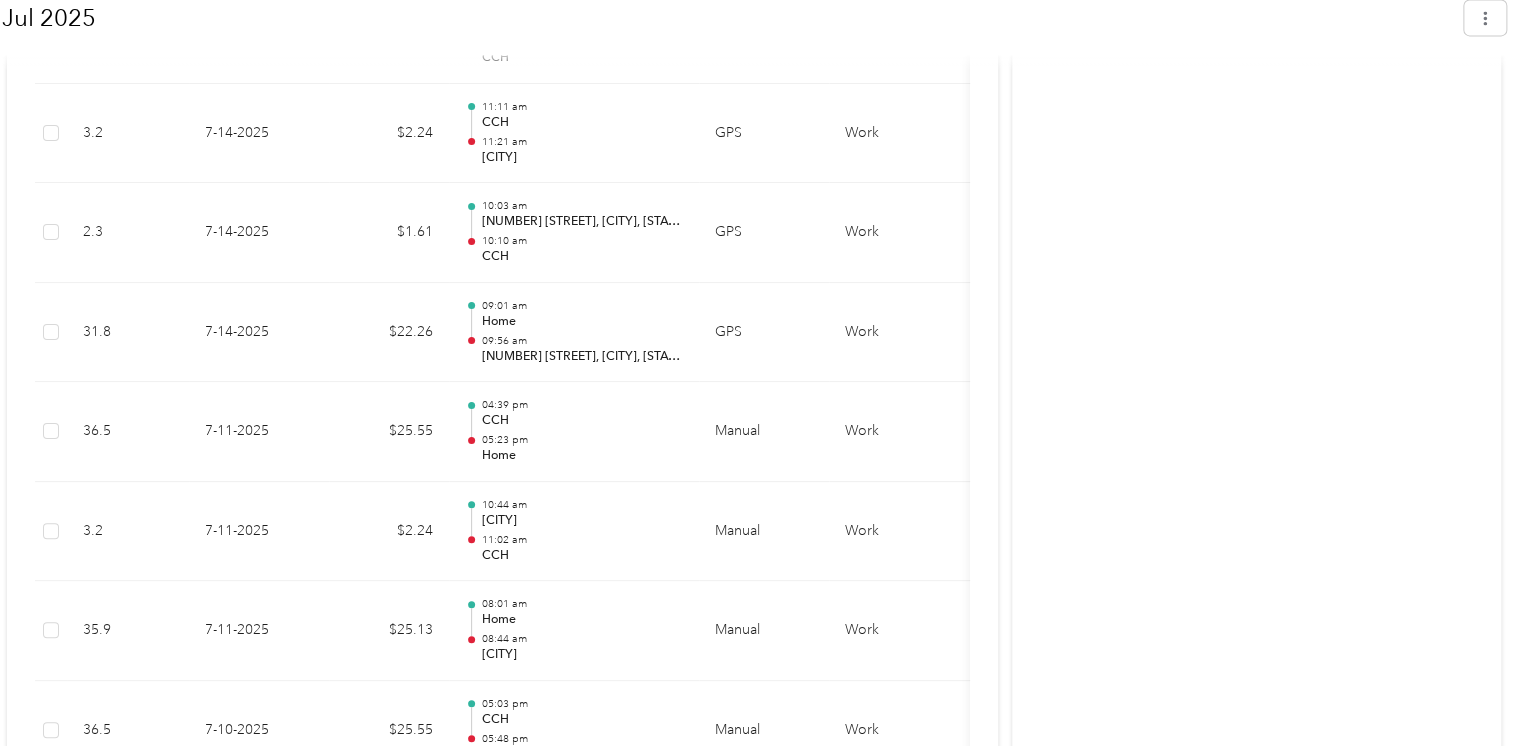 click on "brian@sunrisehealthfoods.com  is sharing a report with you. I think this could save us a lot of time and money with reimbursing miles and expenses. Pretty automatic! Save time and money with   Everlance Business Automatic mileage & expense tracking Approve reimbursements in seconds IRS compliant, excel reports Try Everlance Business for free Jul 2025 Shared Awaiting your approval View  activity & comments Report Summary Mileage Total $ 1,145.76 Recorded miles 1,636.8   mi Variable rate   $ 0.00 / mi Expense Total $ 0.00 Report total $ 1,145.76 Report details Report ID 1927C3CA7-0055 Report period Jul 1 - 31, 2025 Pay period shown after submission Submitter Brian Bresnahan Submitted on - Approvers Trips (66) Expense (0) Miles Trip Date Value Location Track Method Purpose Notes Tags                     39.8 7-31-2025 $27.86 04:14 pm CCH 05:17 pm Home GPS Work - 13.5 7-31-2025 $9.45 02:52 pm Lansing 03:33 pm CCH GPS Work - 9.3 7-31-2025 $6.51 02:05 pm CCH 02:43 pm Lansing GPS Work - 2.5 7-31-2025 $1.75" at bounding box center [754, -1411] 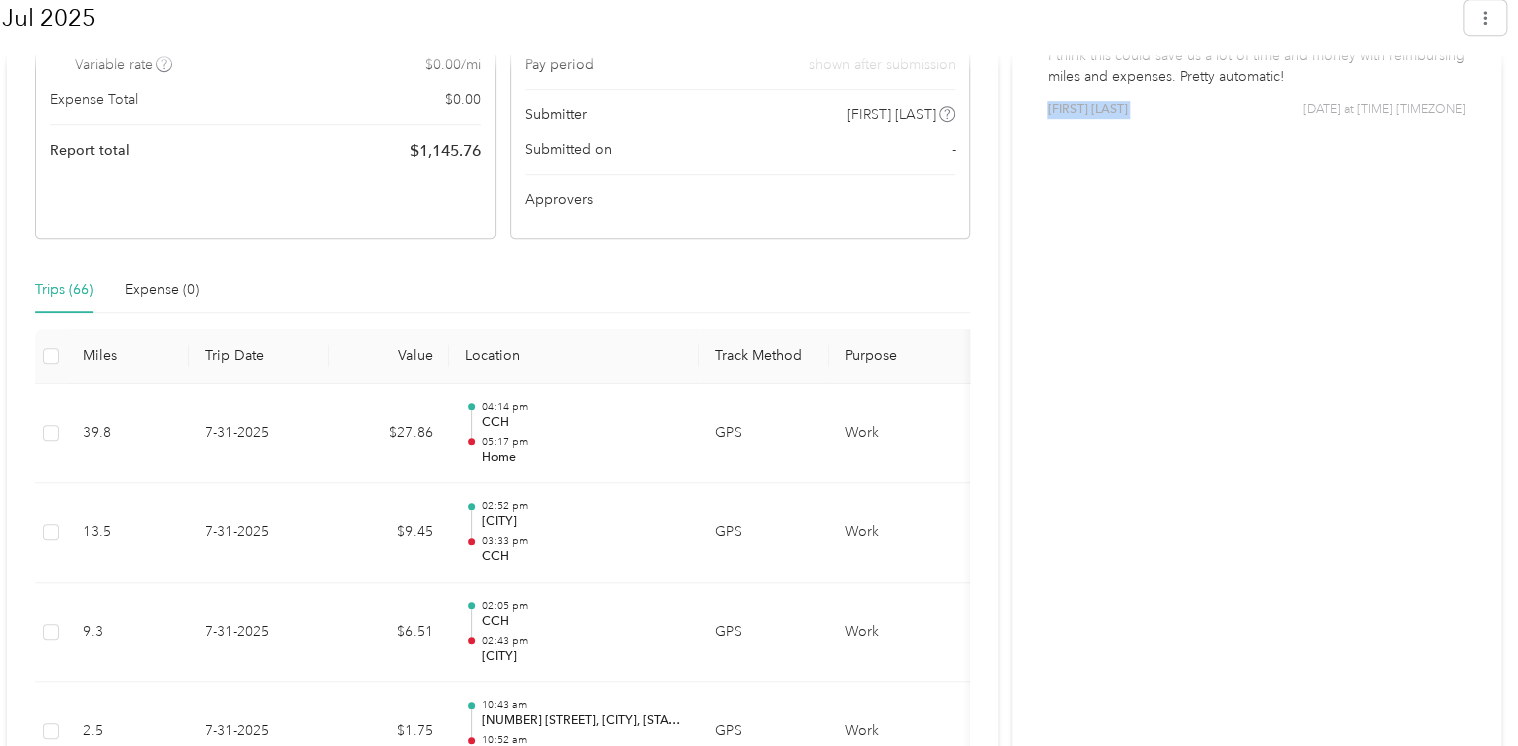 scroll, scrollTop: 333, scrollLeft: 0, axis: vertical 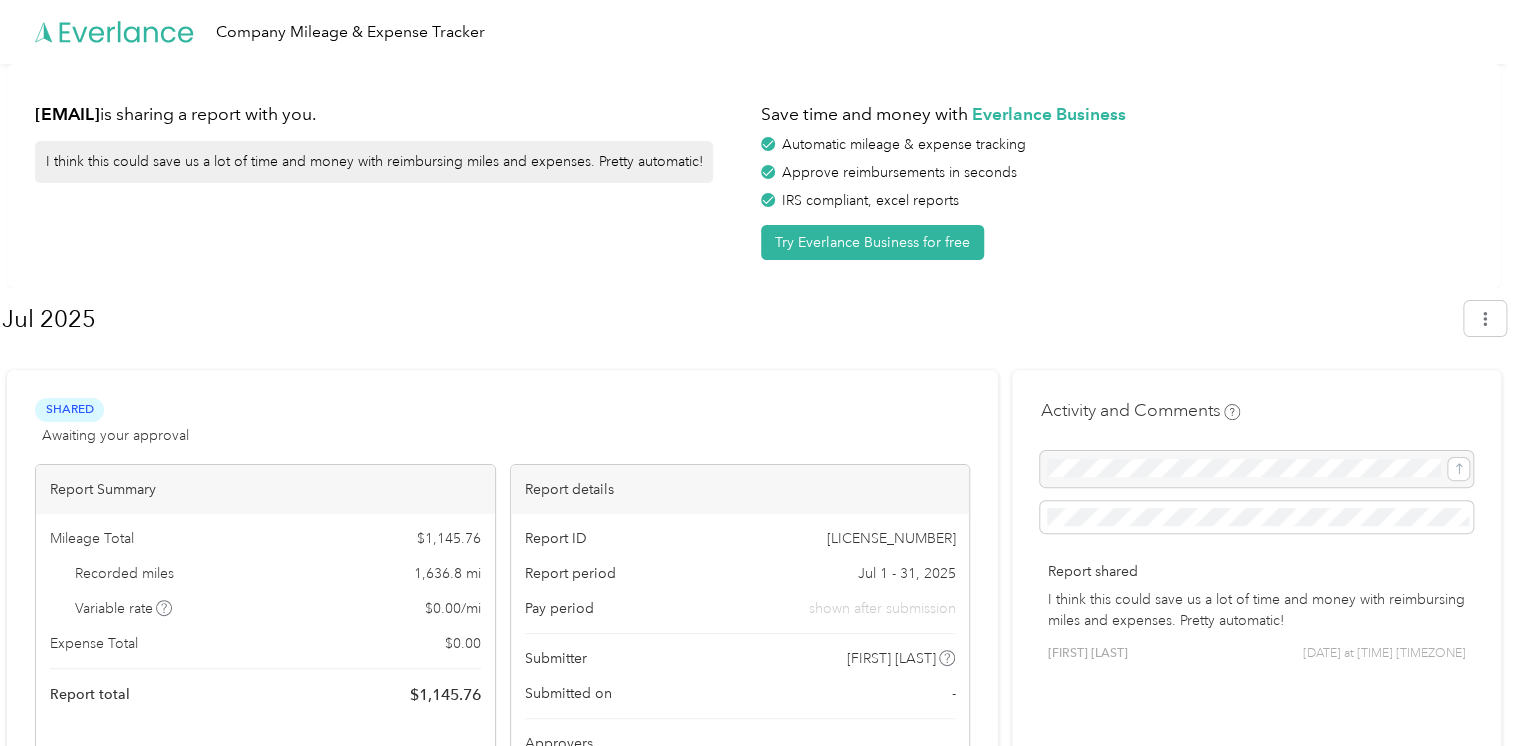 drag, startPoint x: 423, startPoint y: 10, endPoint x: 1096, endPoint y: 243, distance: 712.1924 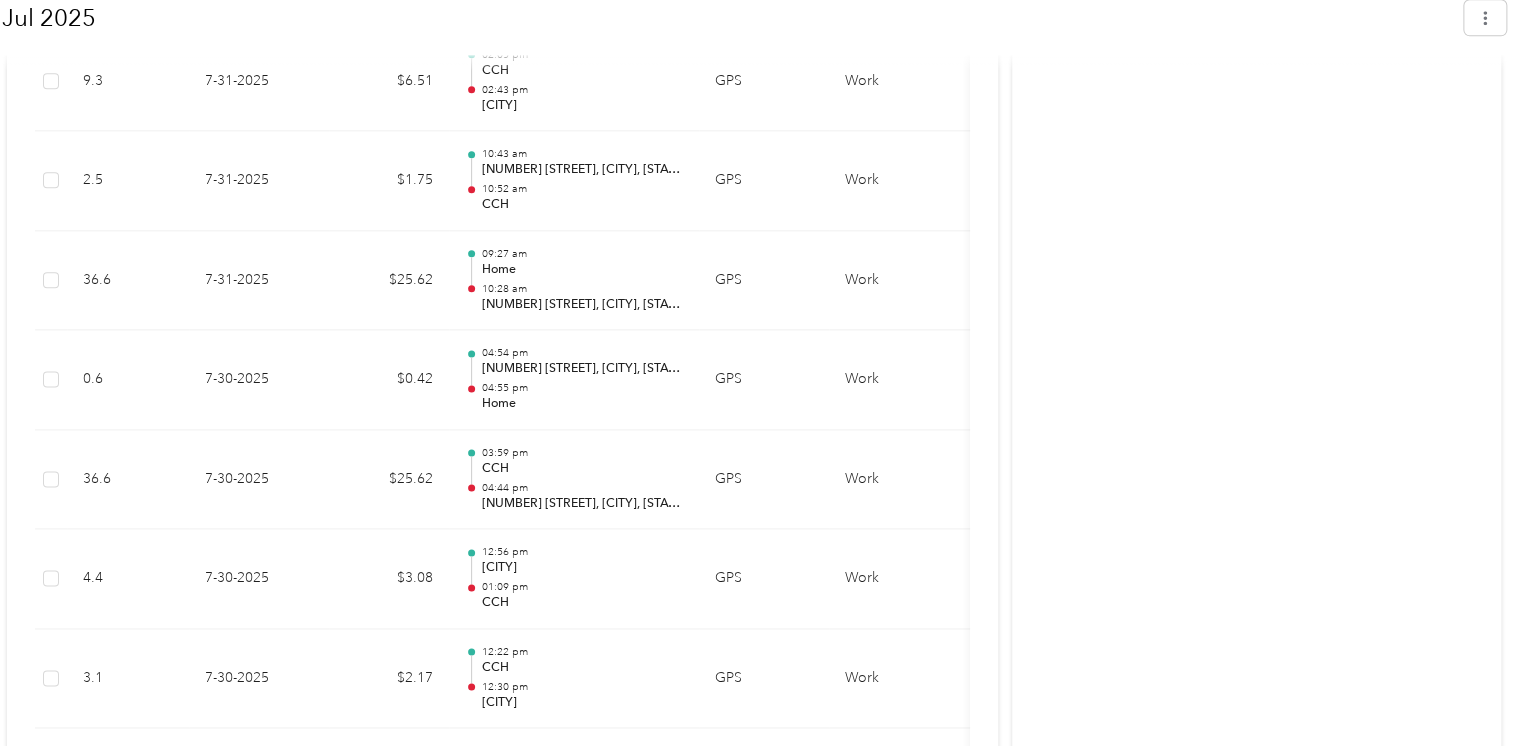 scroll, scrollTop: 0, scrollLeft: 0, axis: both 